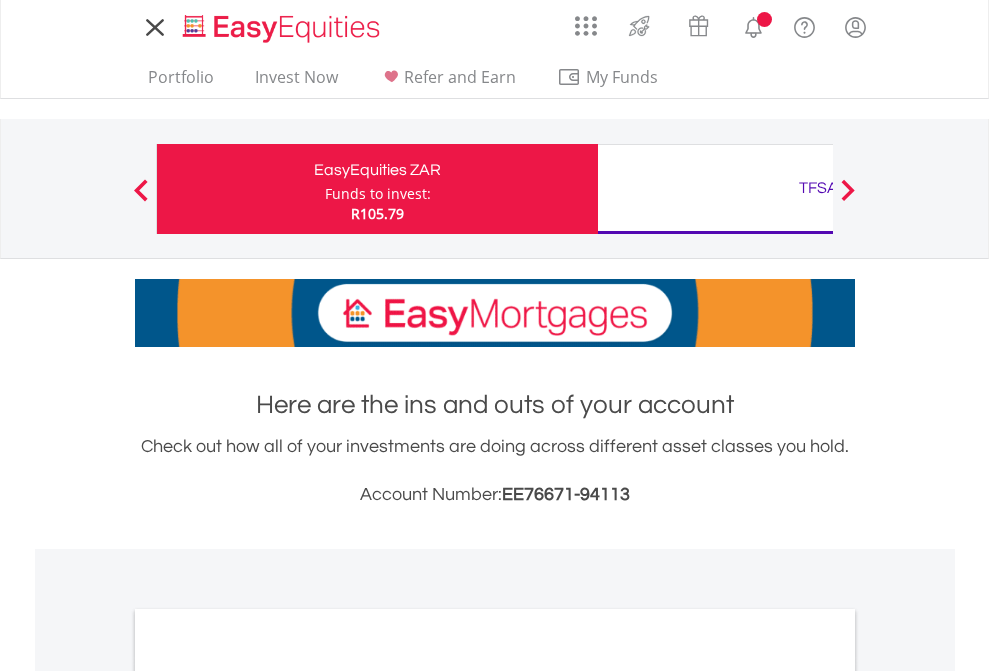 scroll, scrollTop: 0, scrollLeft: 0, axis: both 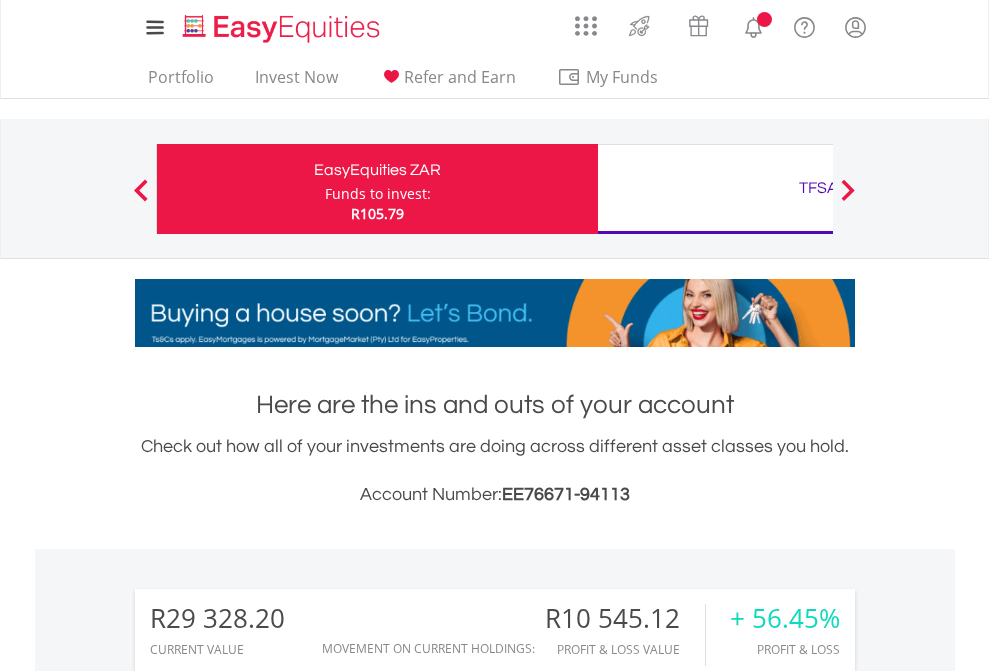 click on "Funds to invest:" at bounding box center [378, 194] 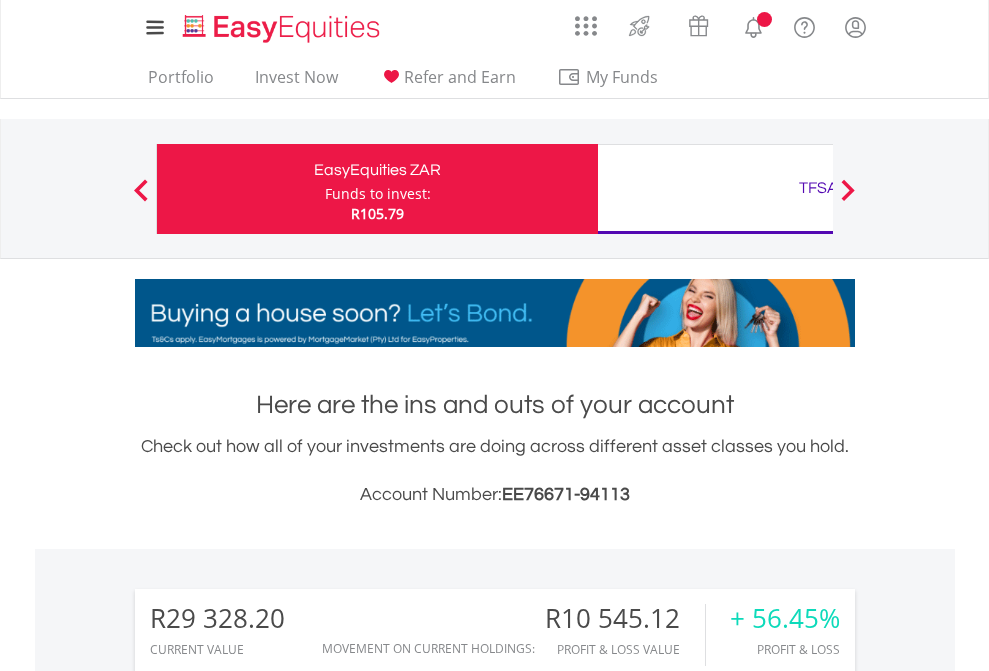 scroll, scrollTop: 999808, scrollLeft: 999687, axis: both 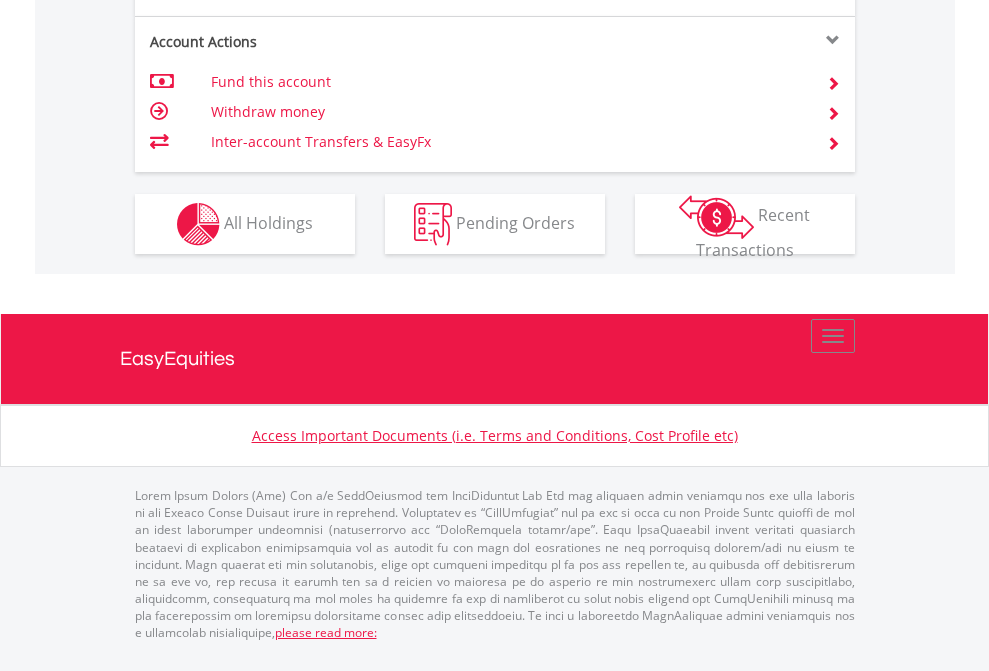click on "Investment types" at bounding box center [706, -337] 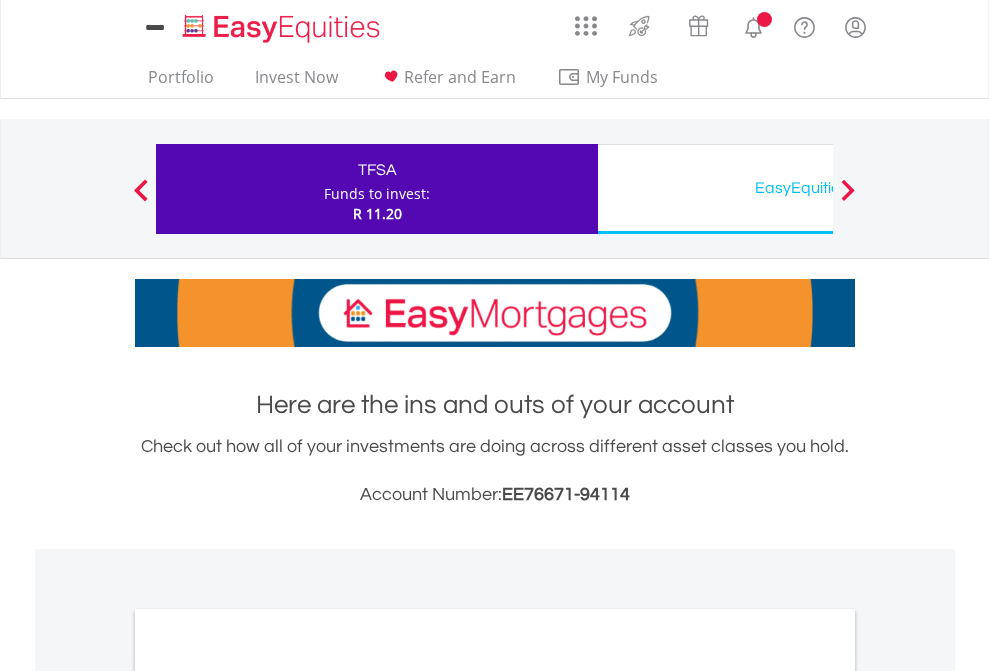 scroll, scrollTop: 0, scrollLeft: 0, axis: both 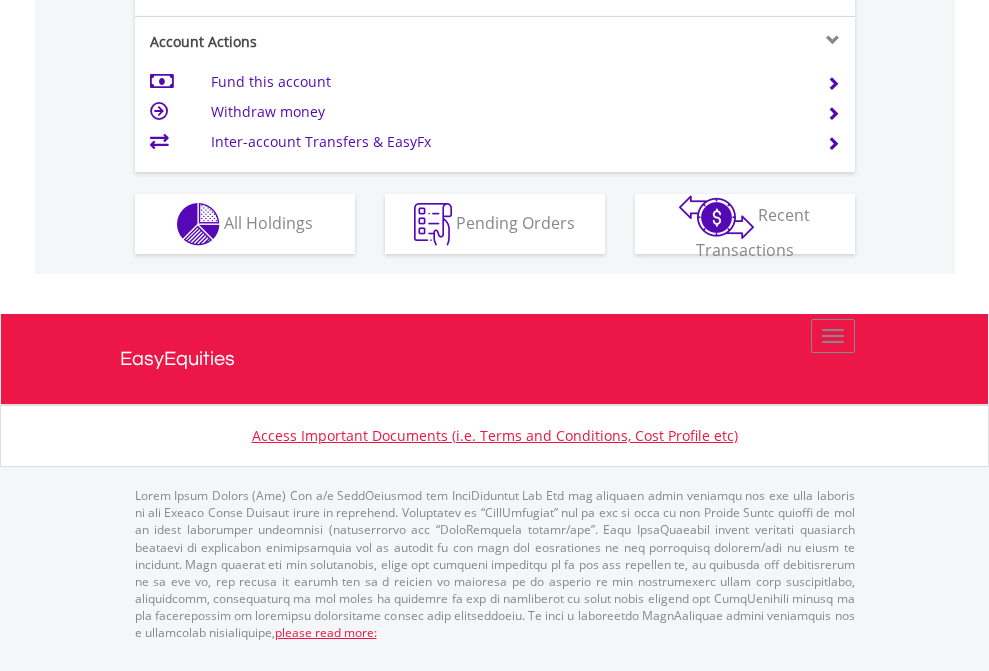 click on "Investment types" at bounding box center (706, -337) 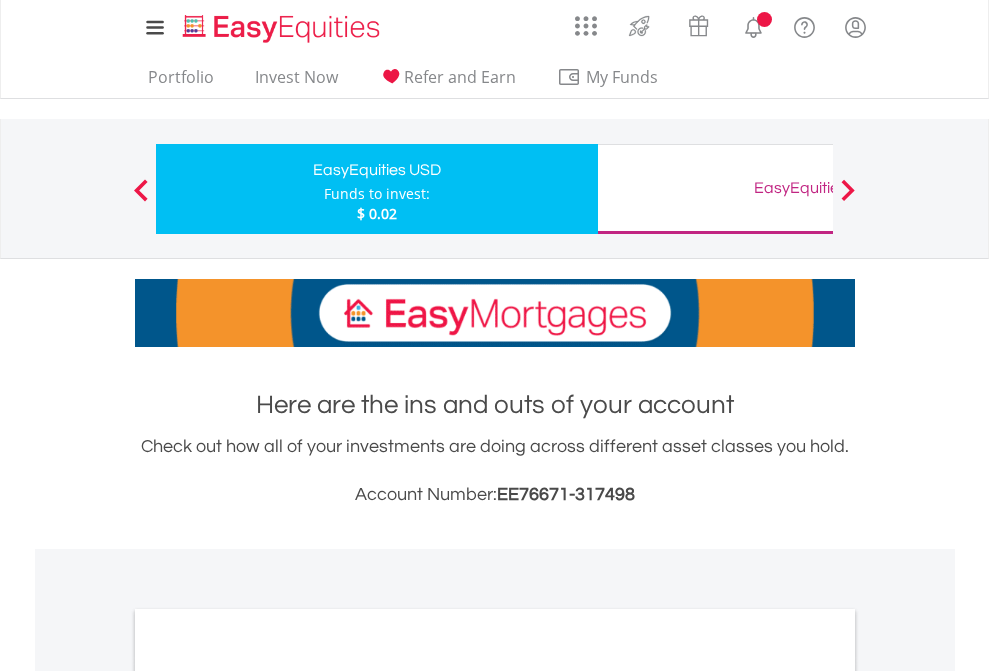 scroll, scrollTop: 0, scrollLeft: 0, axis: both 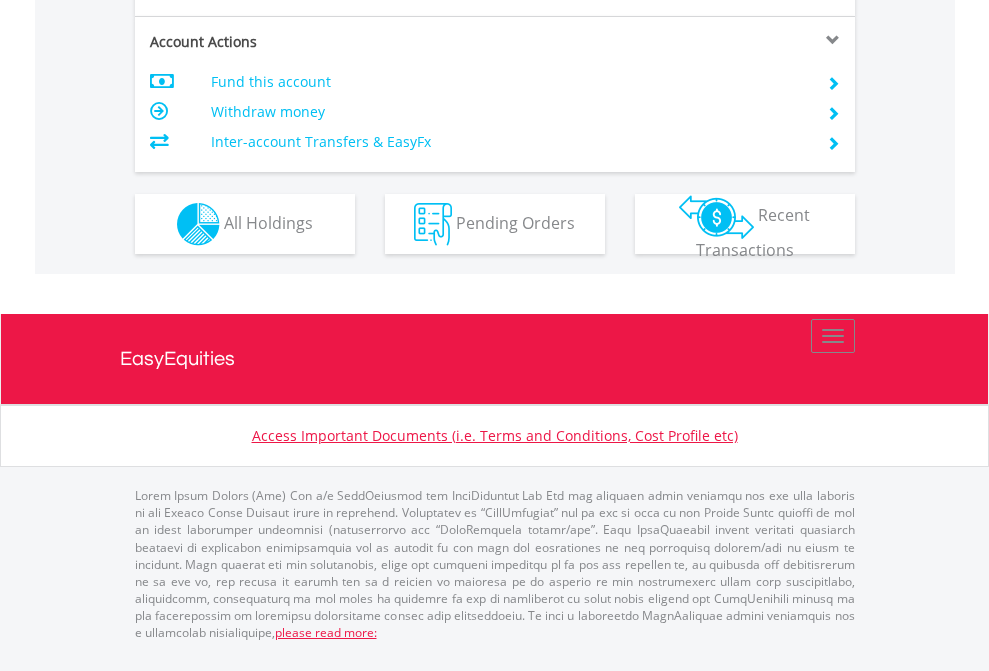 click on "Investment types" at bounding box center [706, -337] 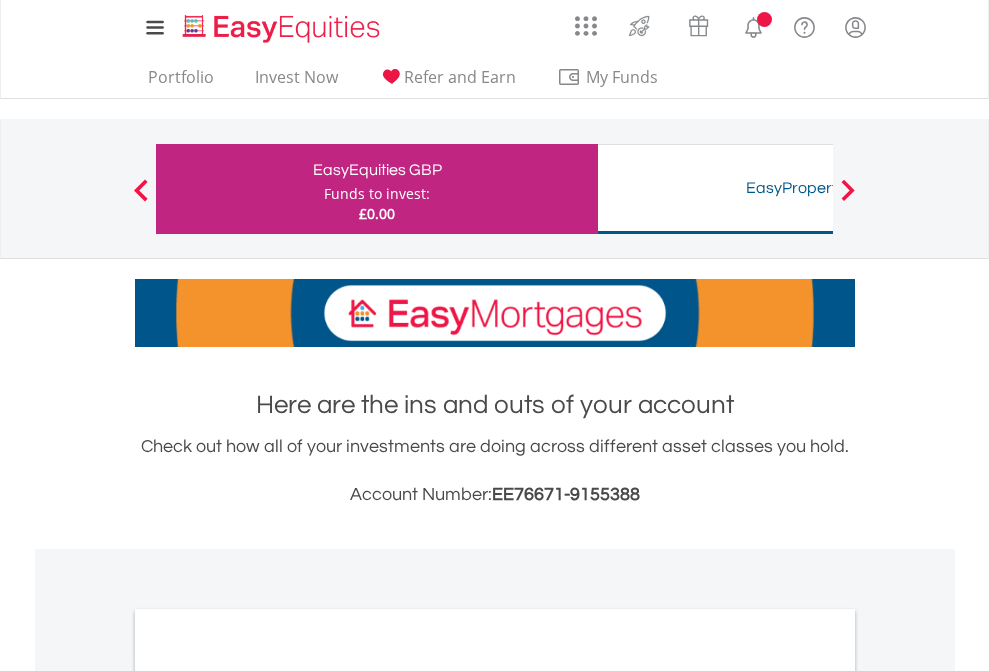 scroll, scrollTop: 0, scrollLeft: 0, axis: both 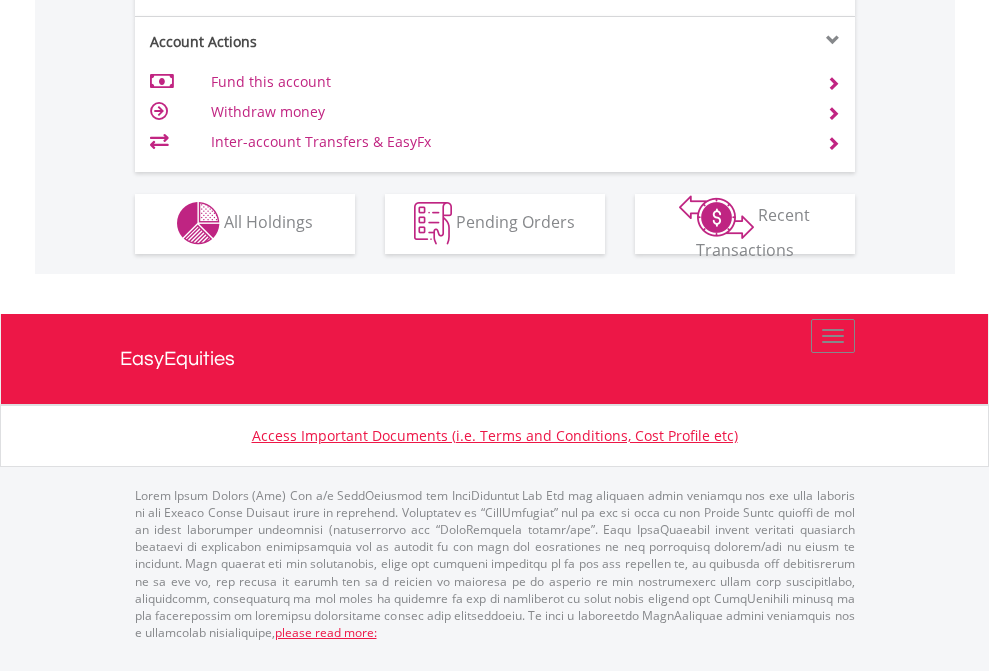 click on "Investment types" at bounding box center [706, -353] 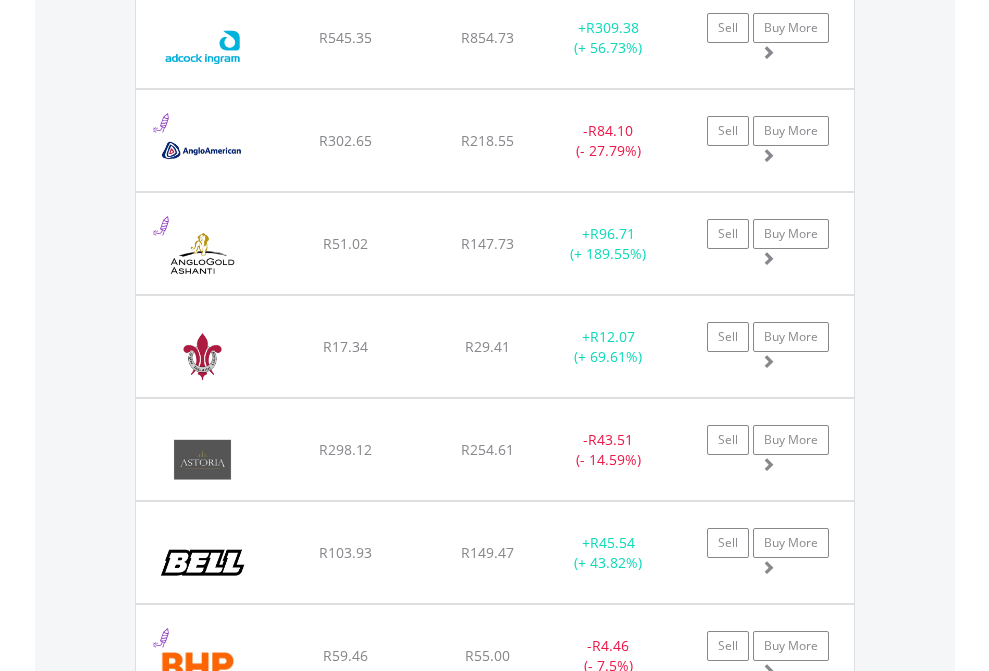 scroll, scrollTop: 2385, scrollLeft: 0, axis: vertical 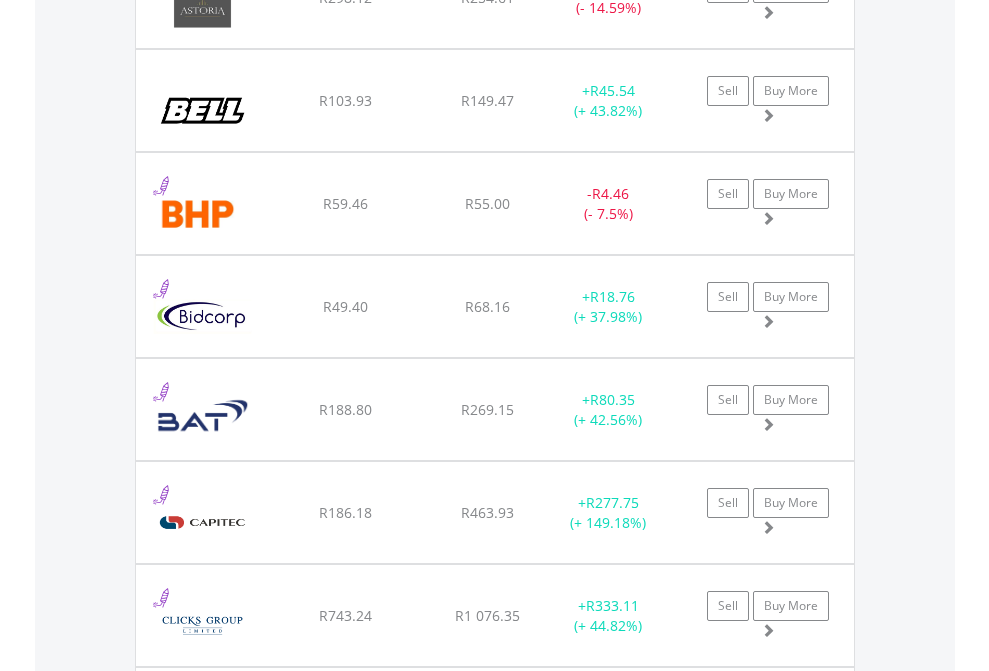click on "TFSA" at bounding box center (818, -2197) 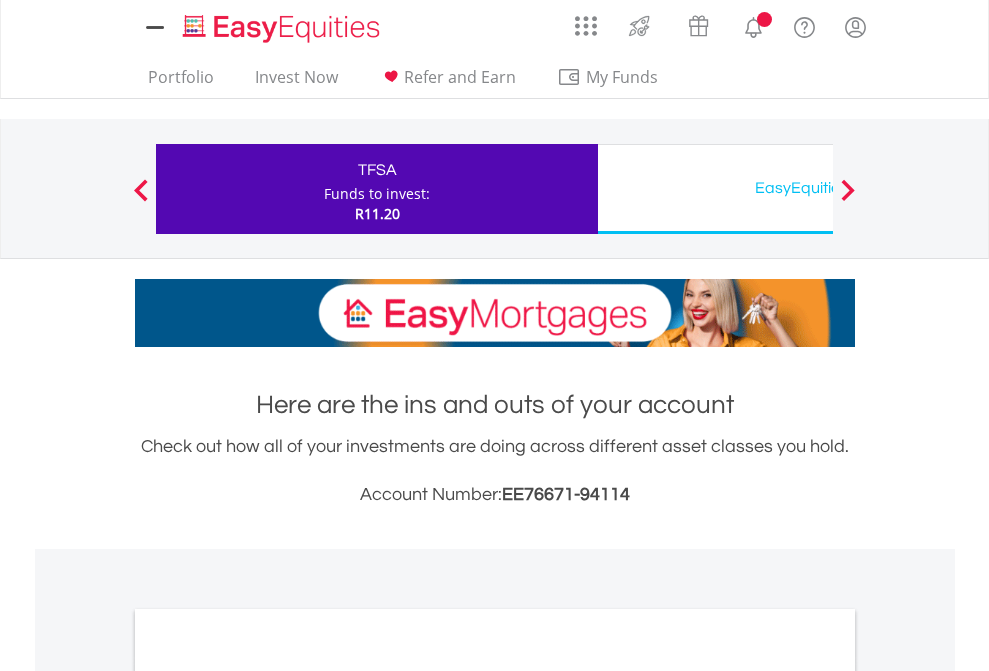 click on "All Holdings" at bounding box center [268, 1096] 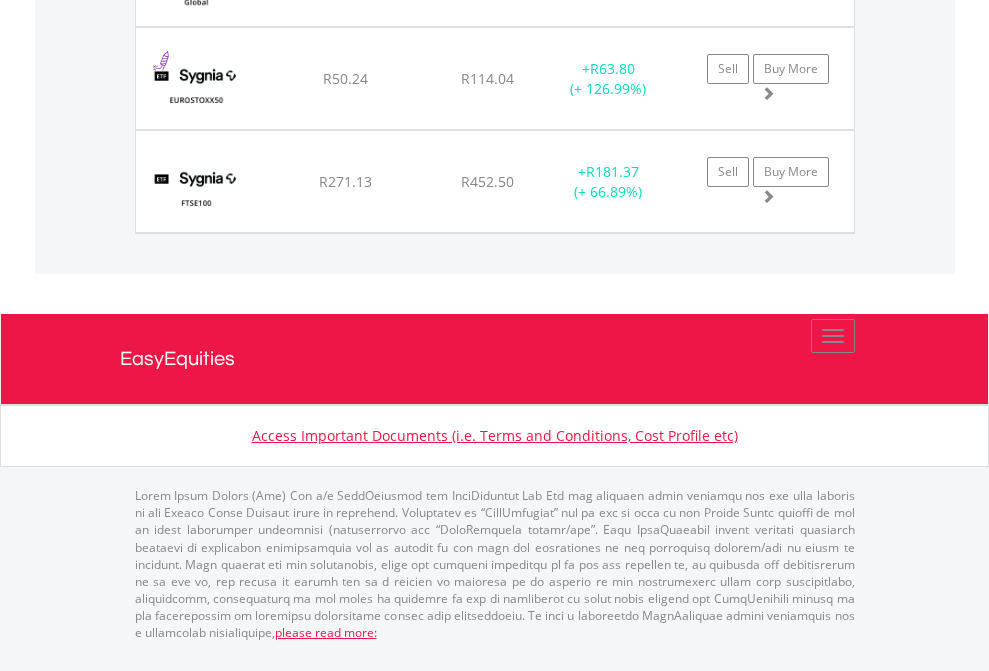 click on "EasyEquities USD" at bounding box center [818, -1483] 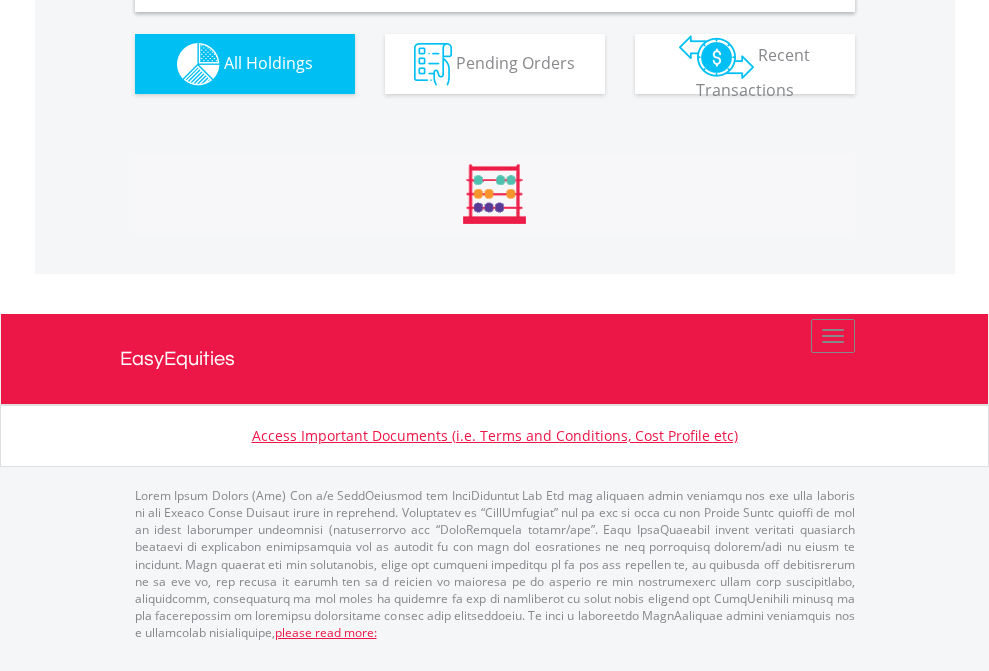 scroll, scrollTop: 1933, scrollLeft: 0, axis: vertical 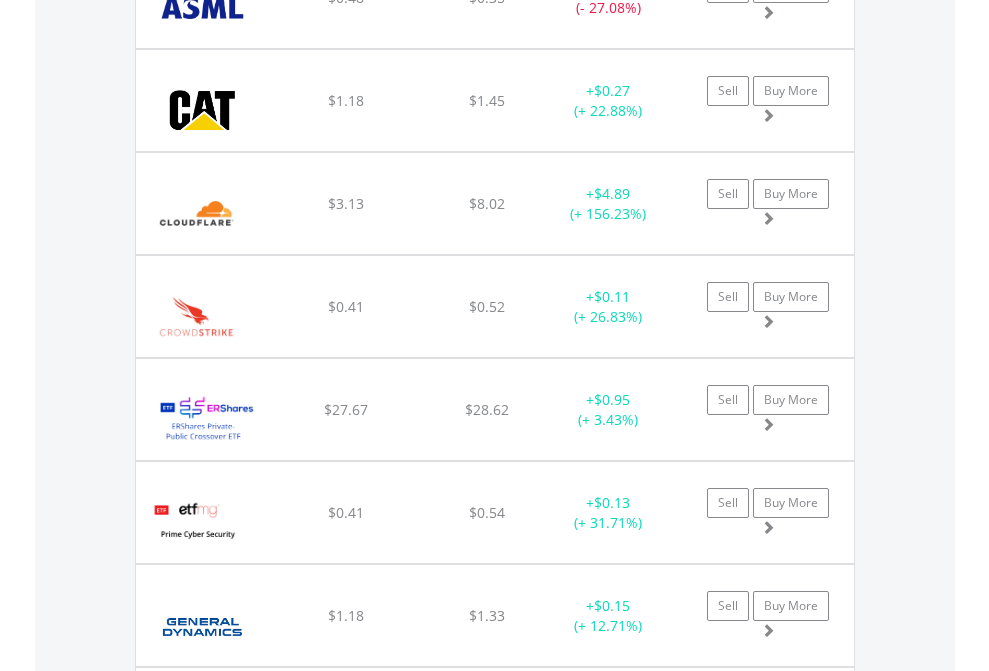 click on "EasyEquities GBP" at bounding box center (818, -2117) 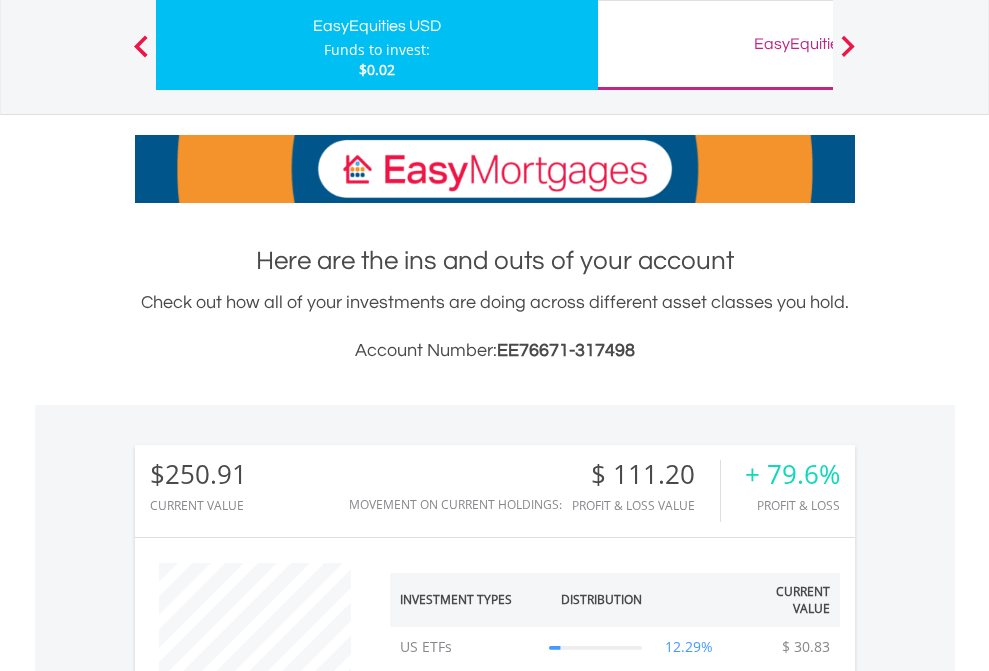 scroll, scrollTop: 999808, scrollLeft: 999687, axis: both 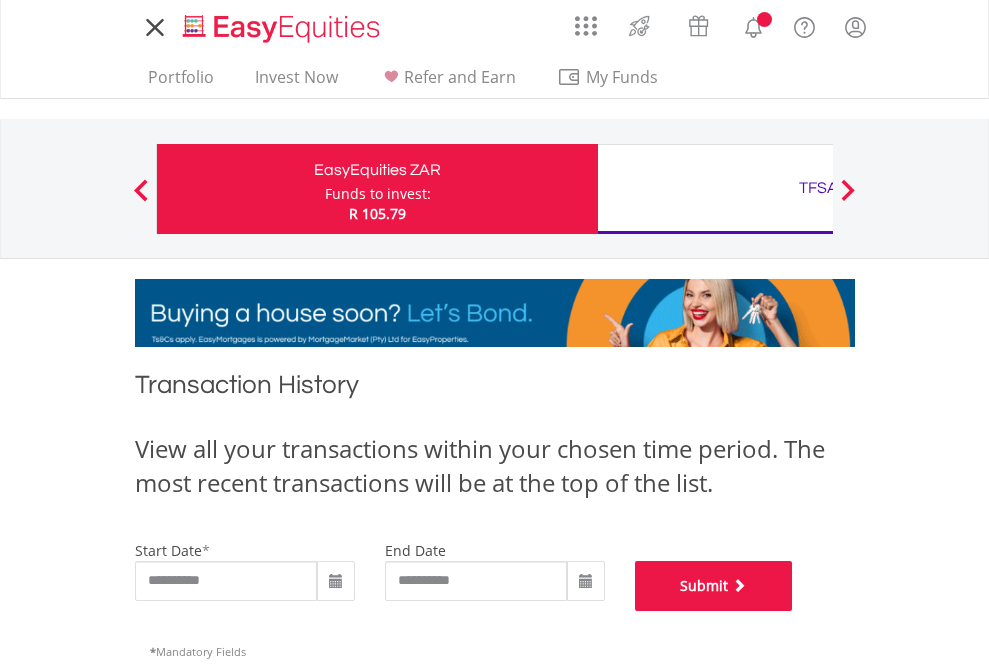 click on "Submit" at bounding box center [714, 586] 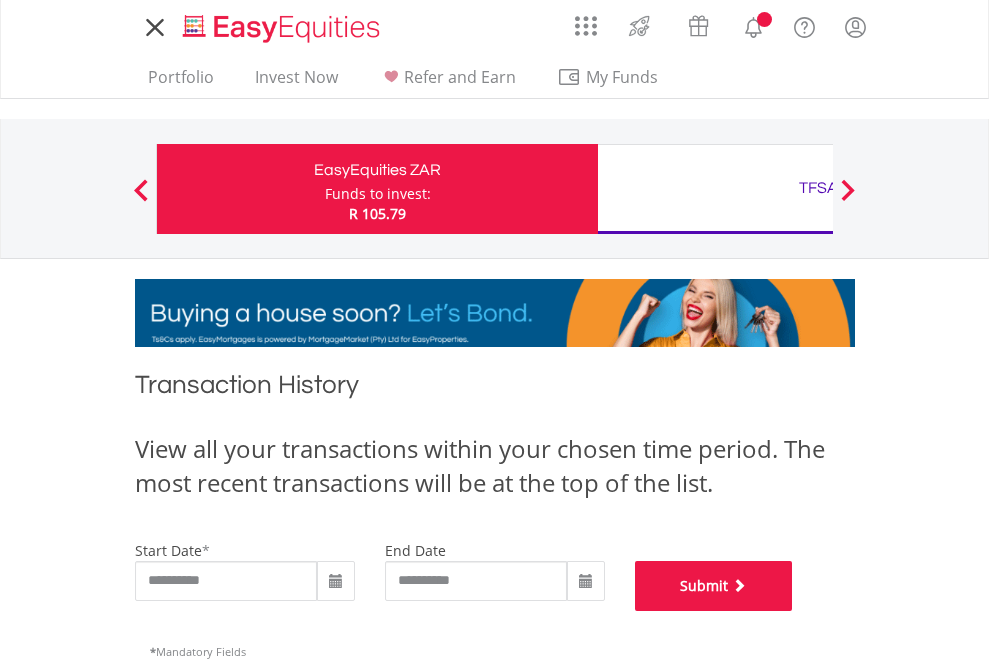 scroll, scrollTop: 811, scrollLeft: 0, axis: vertical 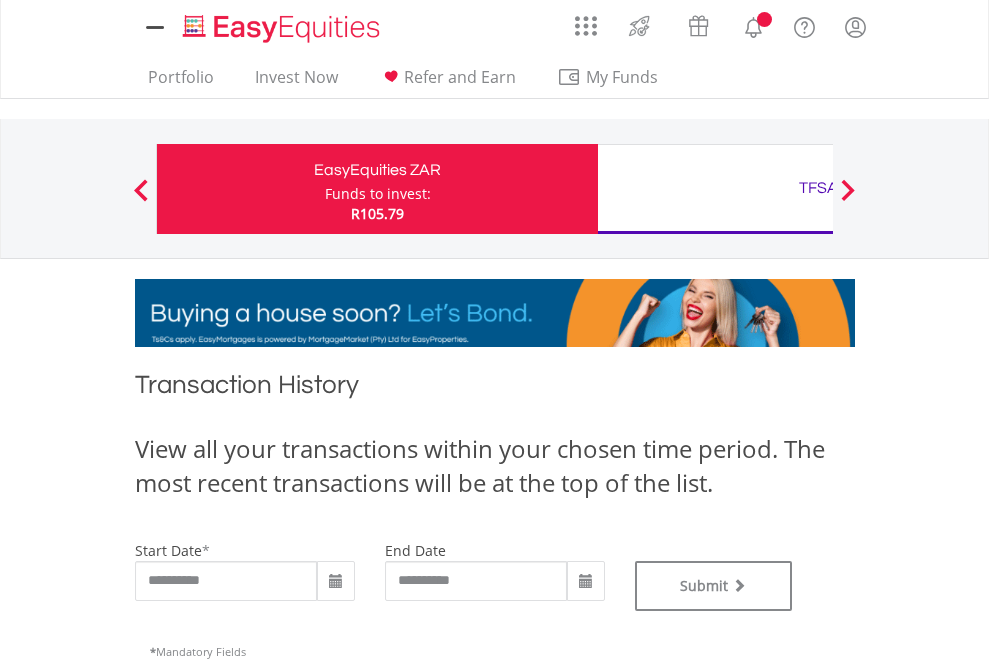 click on "TFSA" at bounding box center [818, 188] 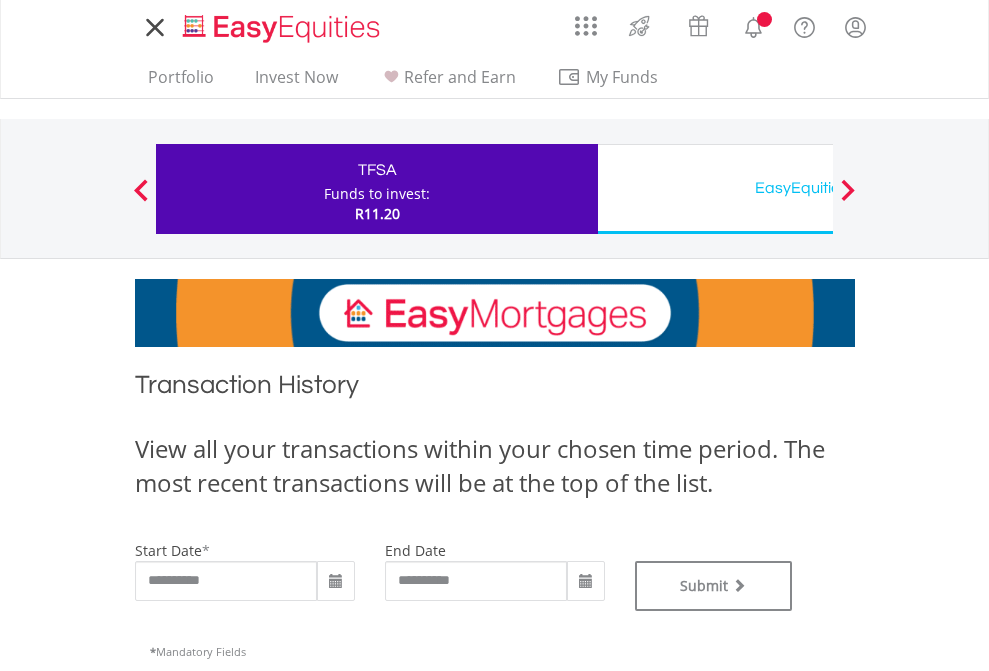 scroll, scrollTop: 0, scrollLeft: 0, axis: both 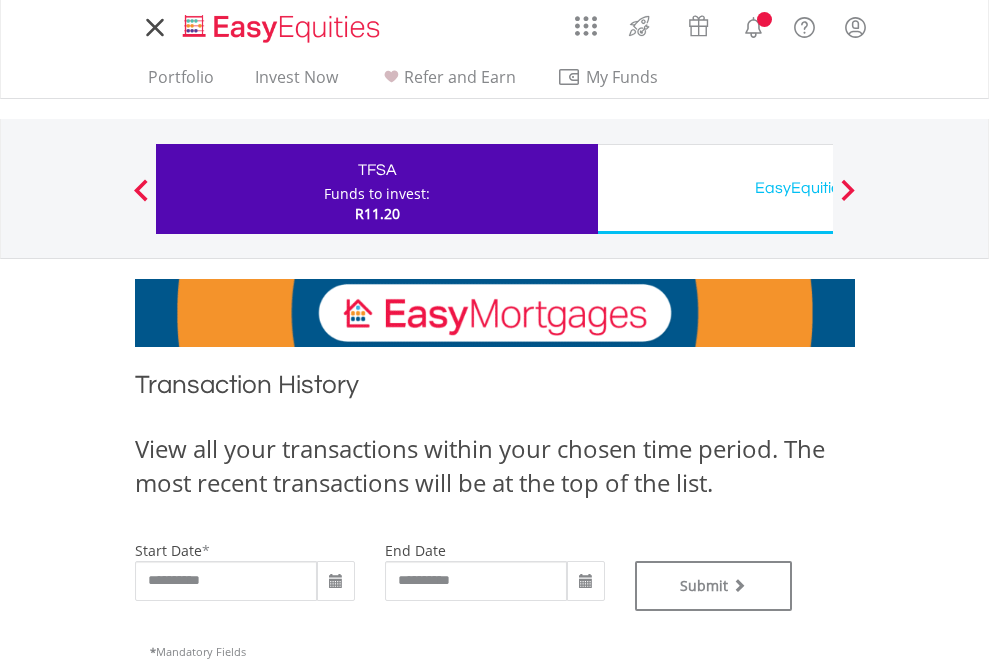 type on "**********" 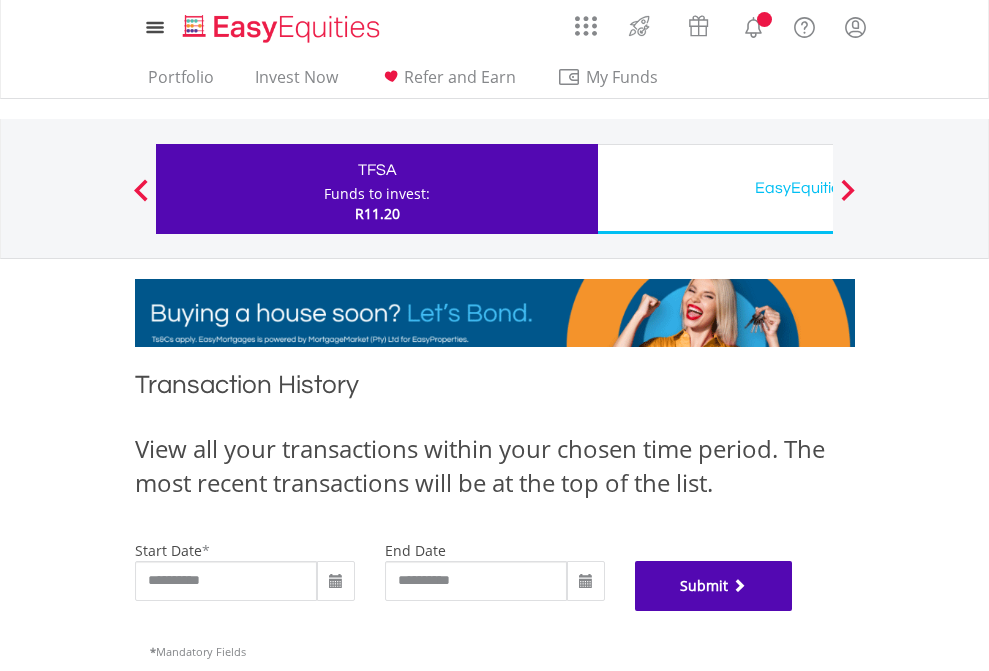 click on "Submit" at bounding box center [714, 586] 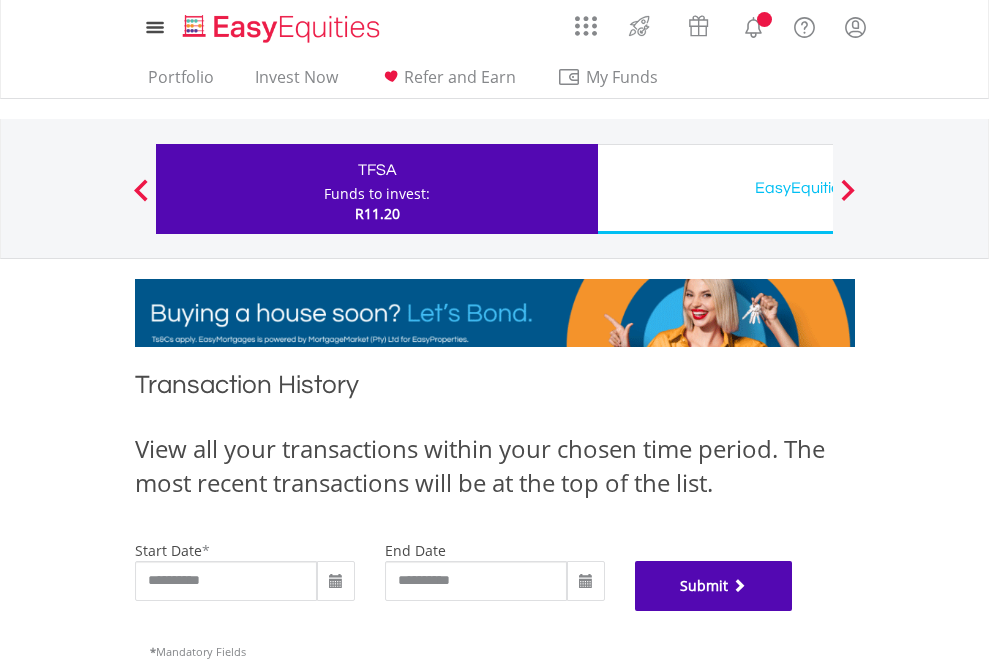 scroll, scrollTop: 811, scrollLeft: 0, axis: vertical 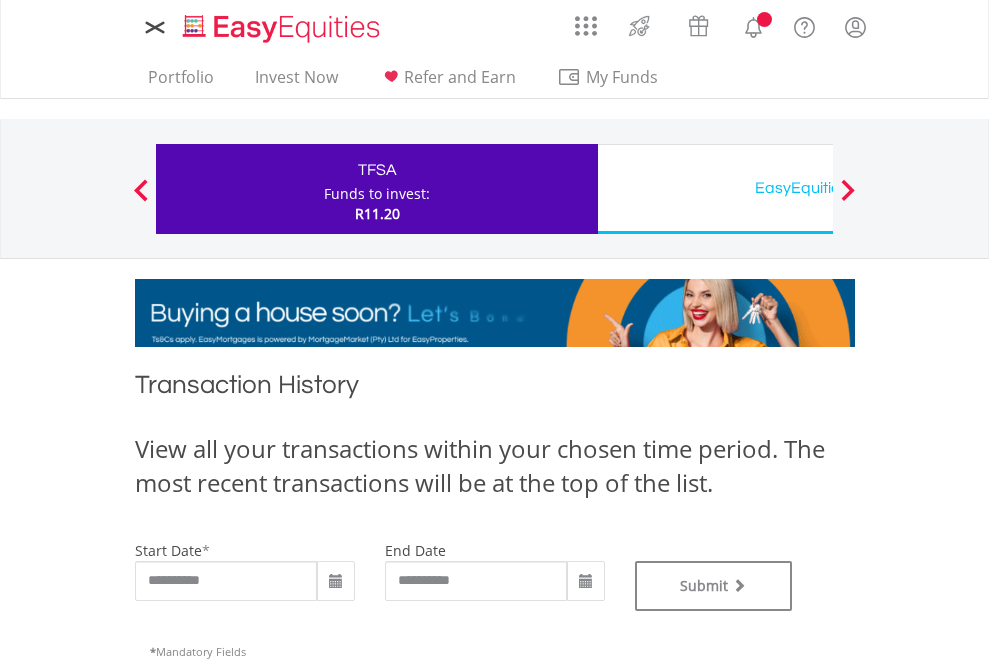 click on "EasyEquities USD" at bounding box center [818, 188] 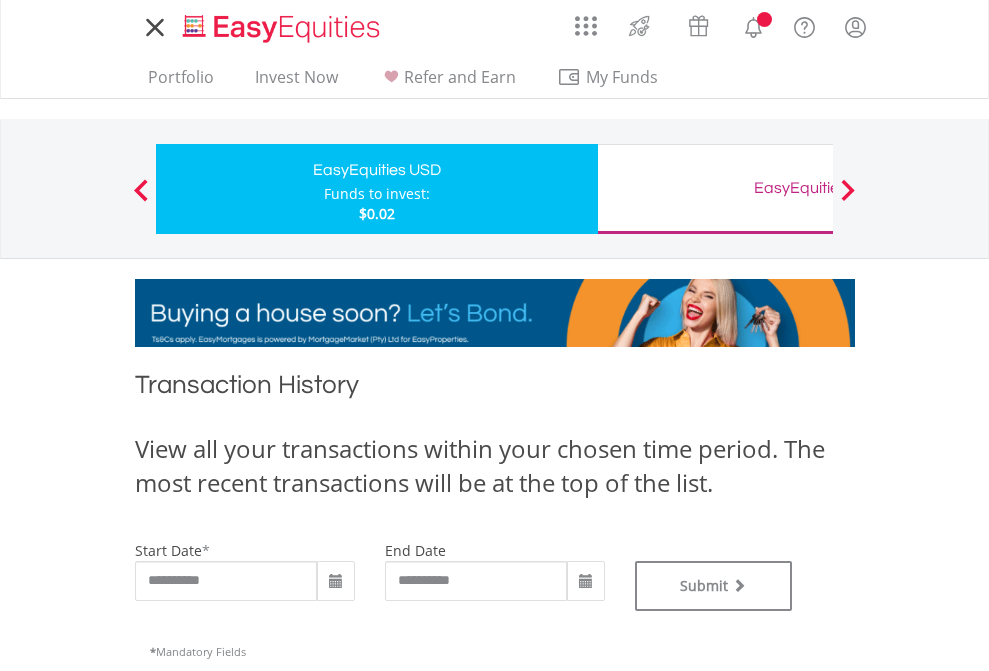 scroll, scrollTop: 0, scrollLeft: 0, axis: both 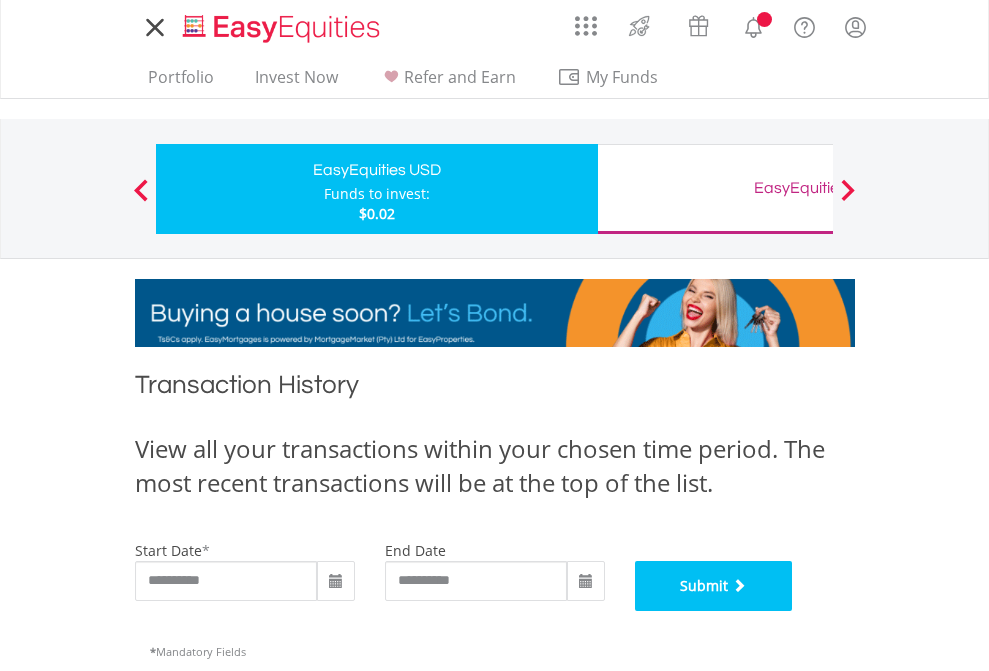 click on "Submit" at bounding box center (714, 586) 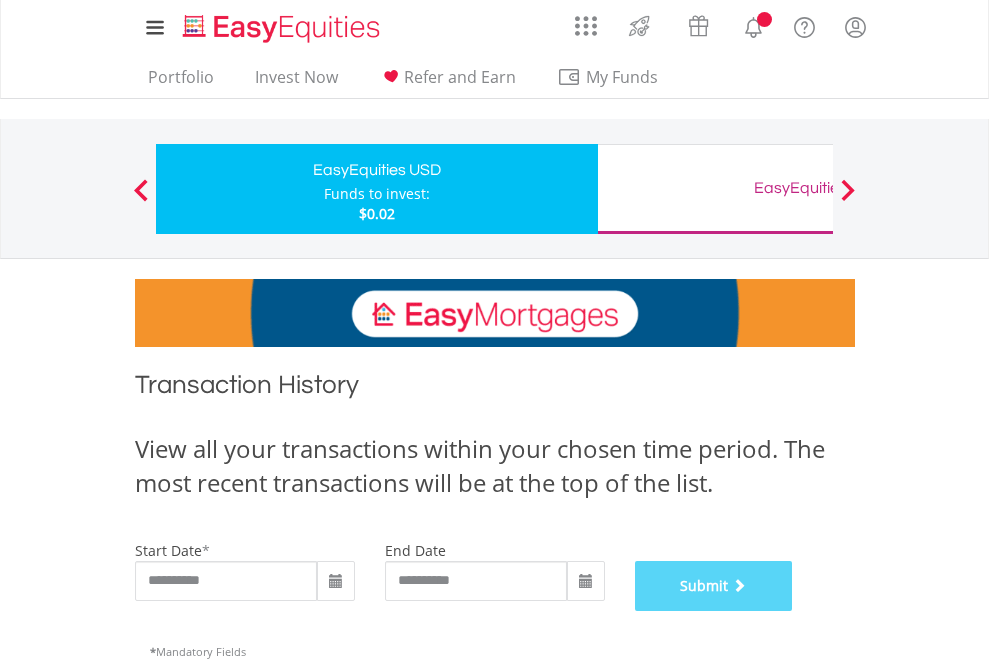 scroll, scrollTop: 811, scrollLeft: 0, axis: vertical 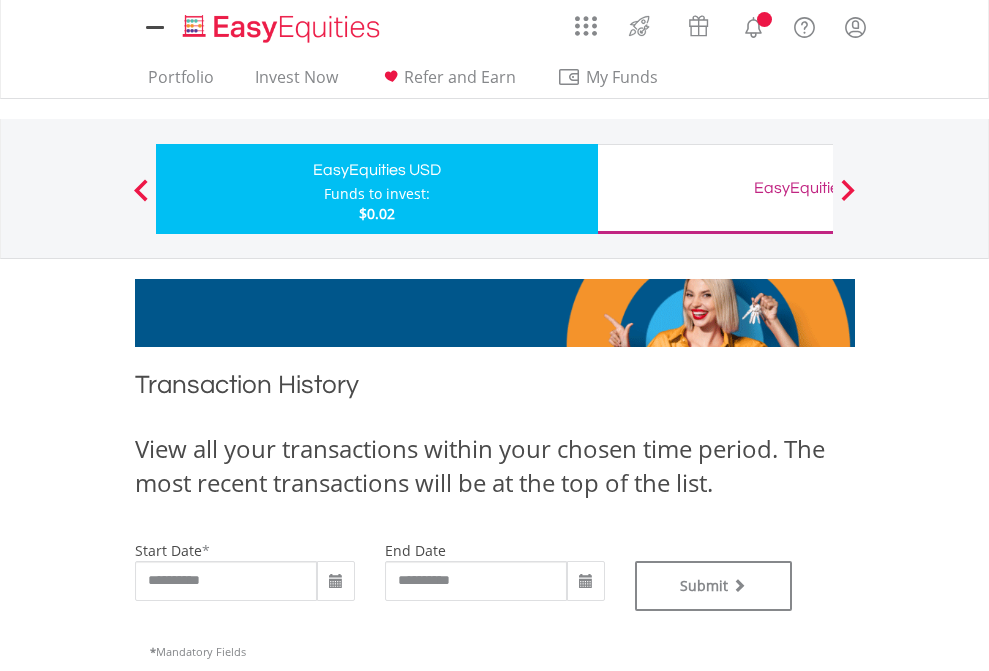 click on "EasyEquities GBP" at bounding box center (818, 188) 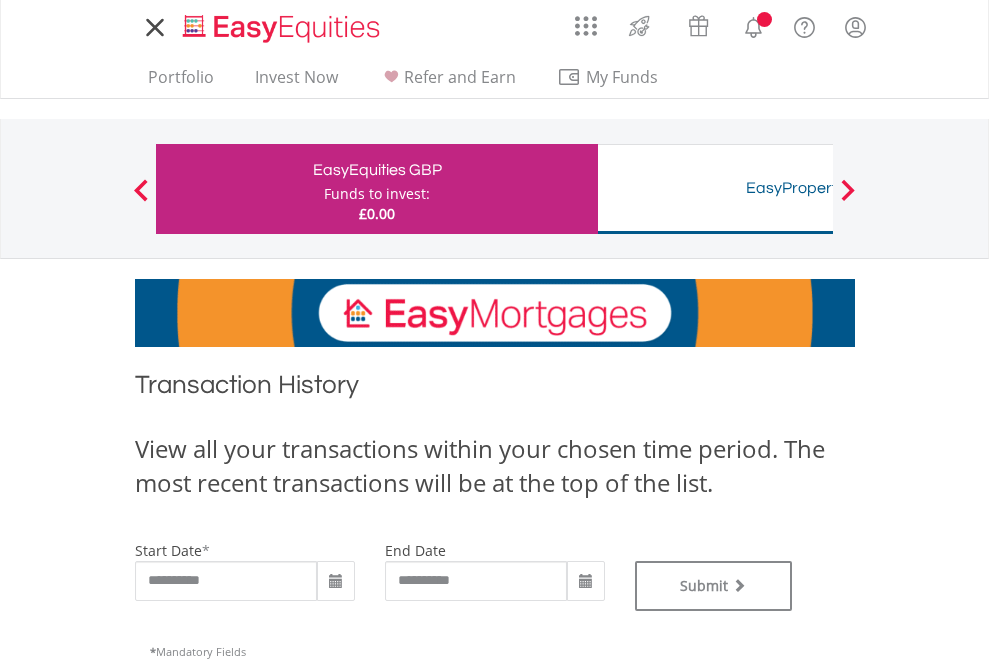 scroll, scrollTop: 0, scrollLeft: 0, axis: both 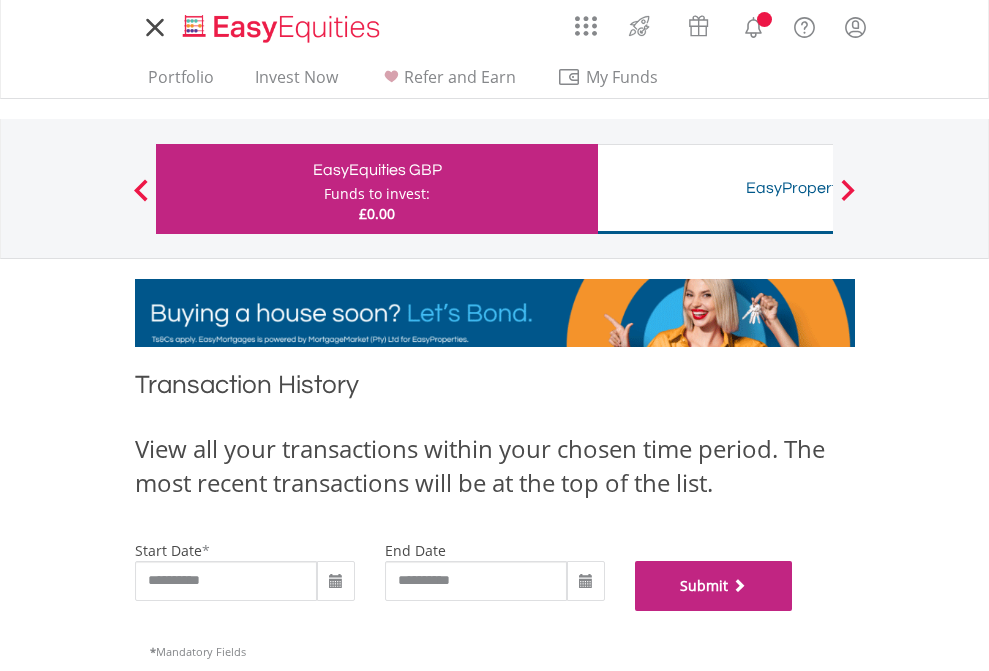 click on "Submit" at bounding box center (714, 586) 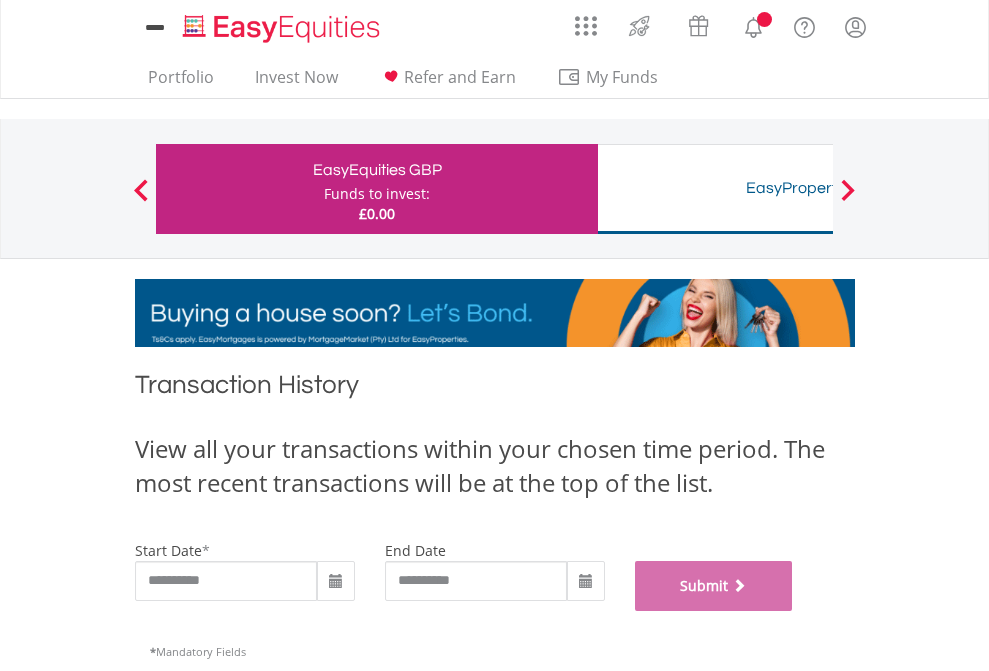 scroll, scrollTop: 811, scrollLeft: 0, axis: vertical 